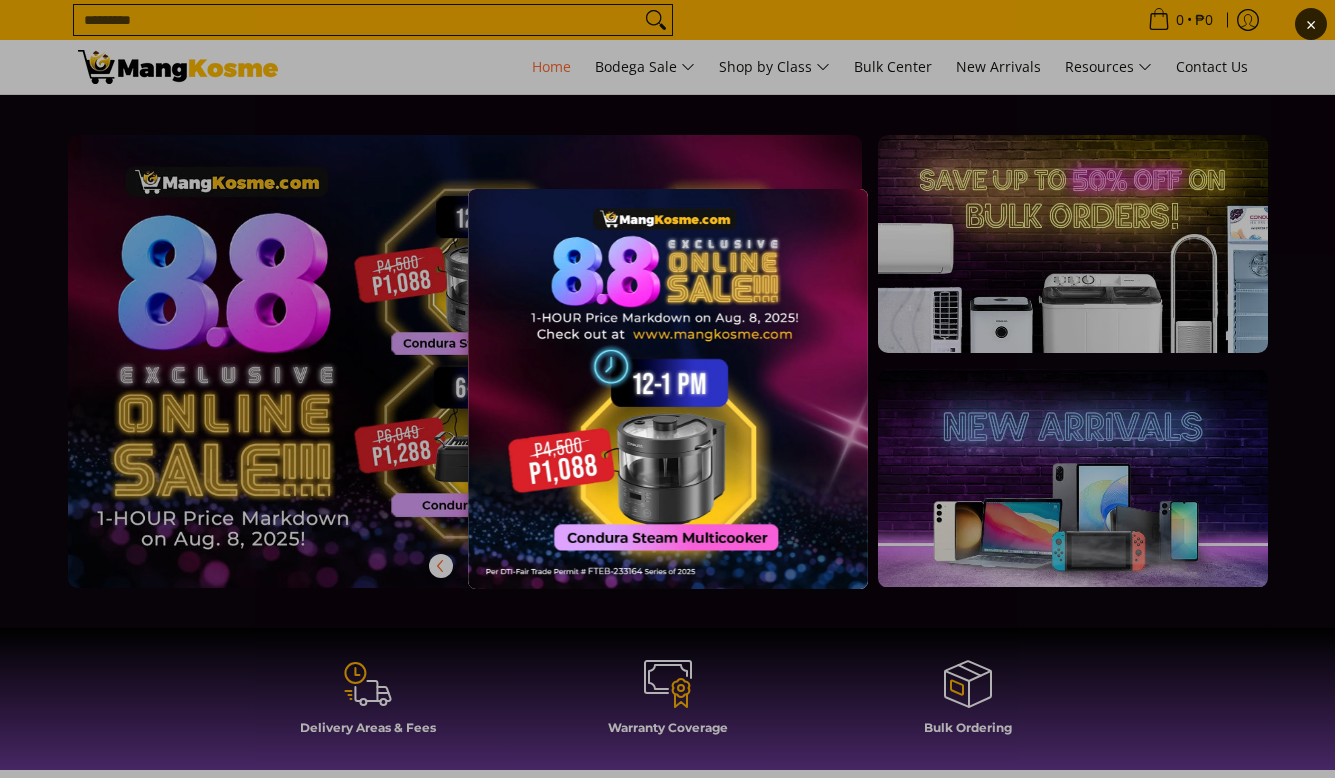 scroll, scrollTop: 0, scrollLeft: 0, axis: both 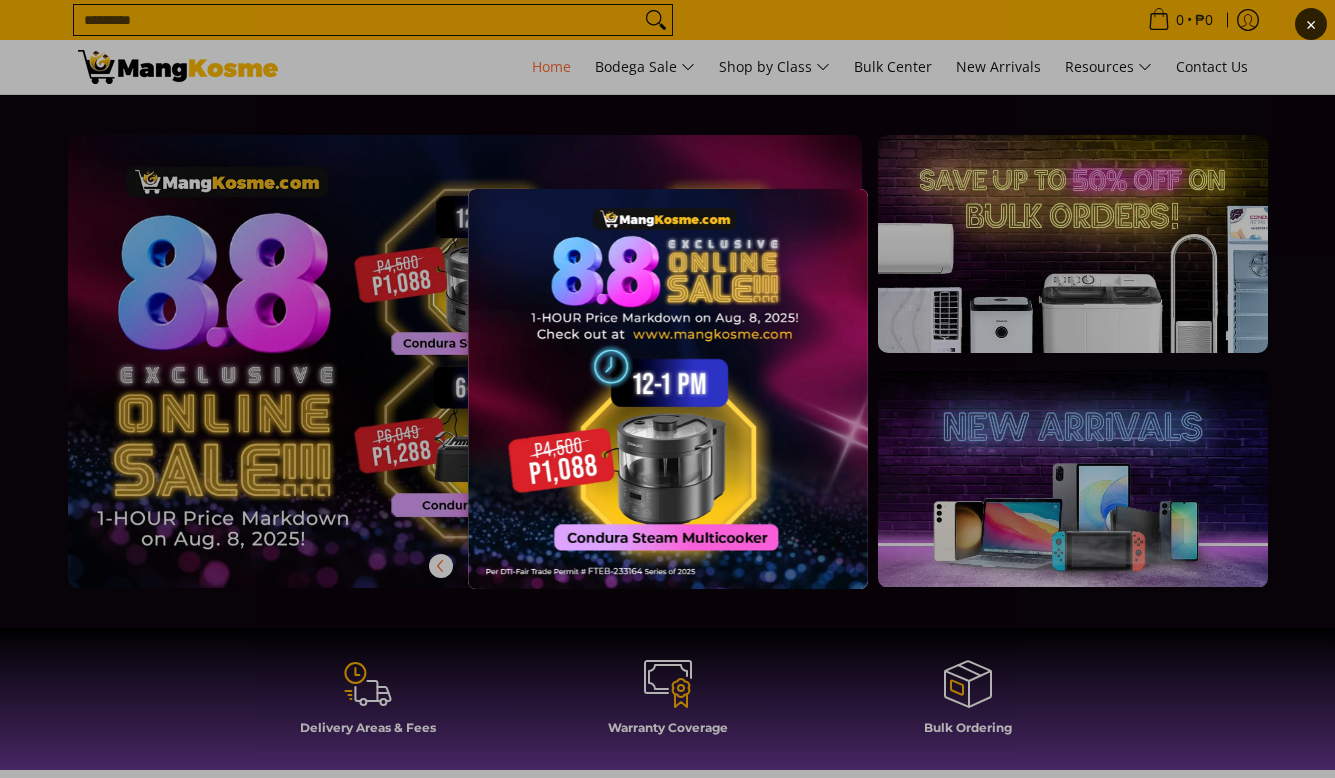 click on "×" at bounding box center (1311, 24) 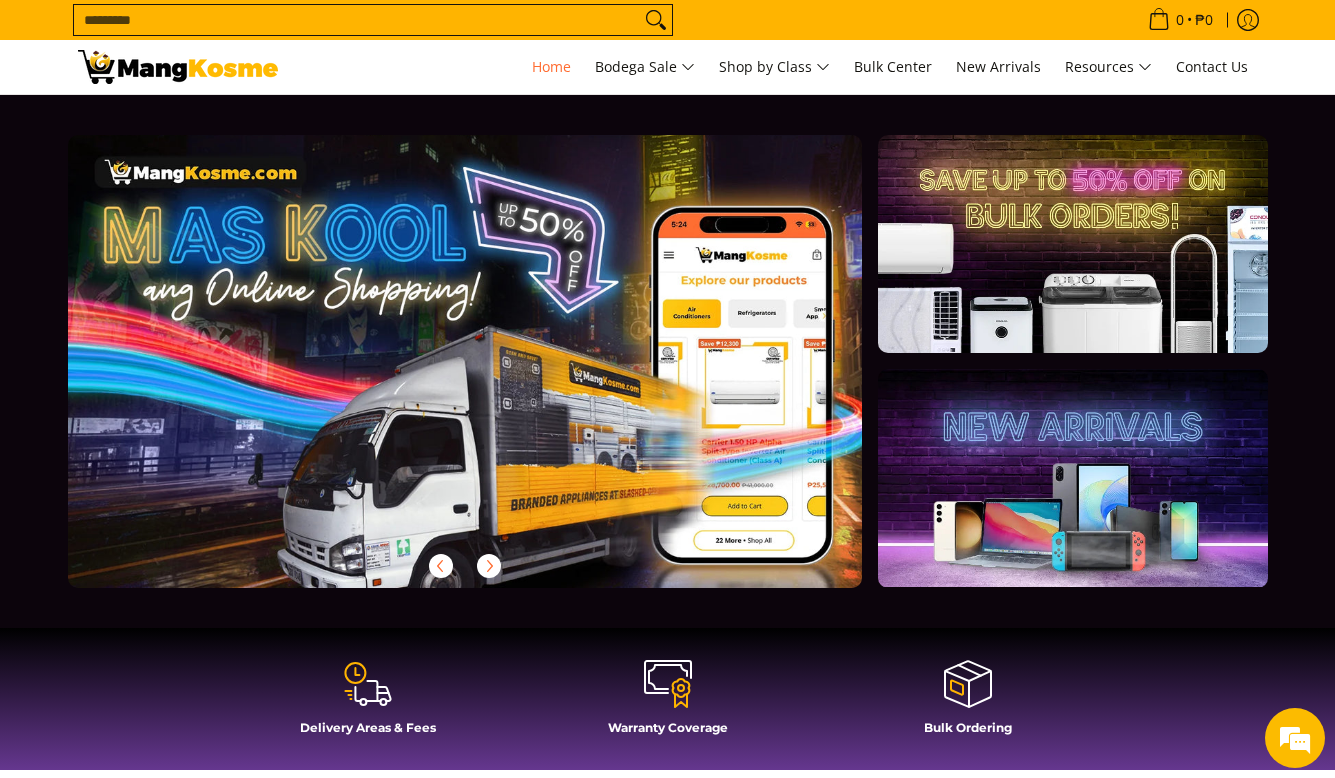 scroll, scrollTop: 0, scrollLeft: 795, axis: horizontal 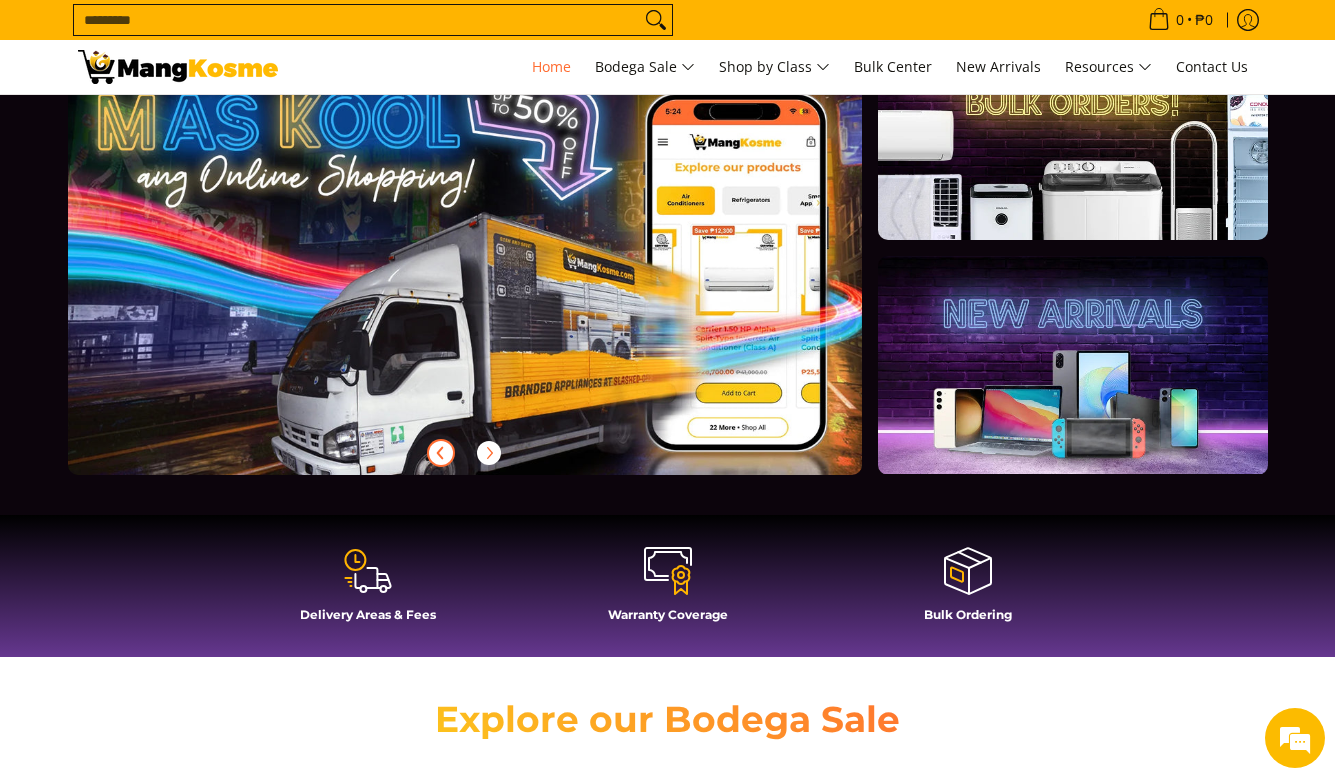 click 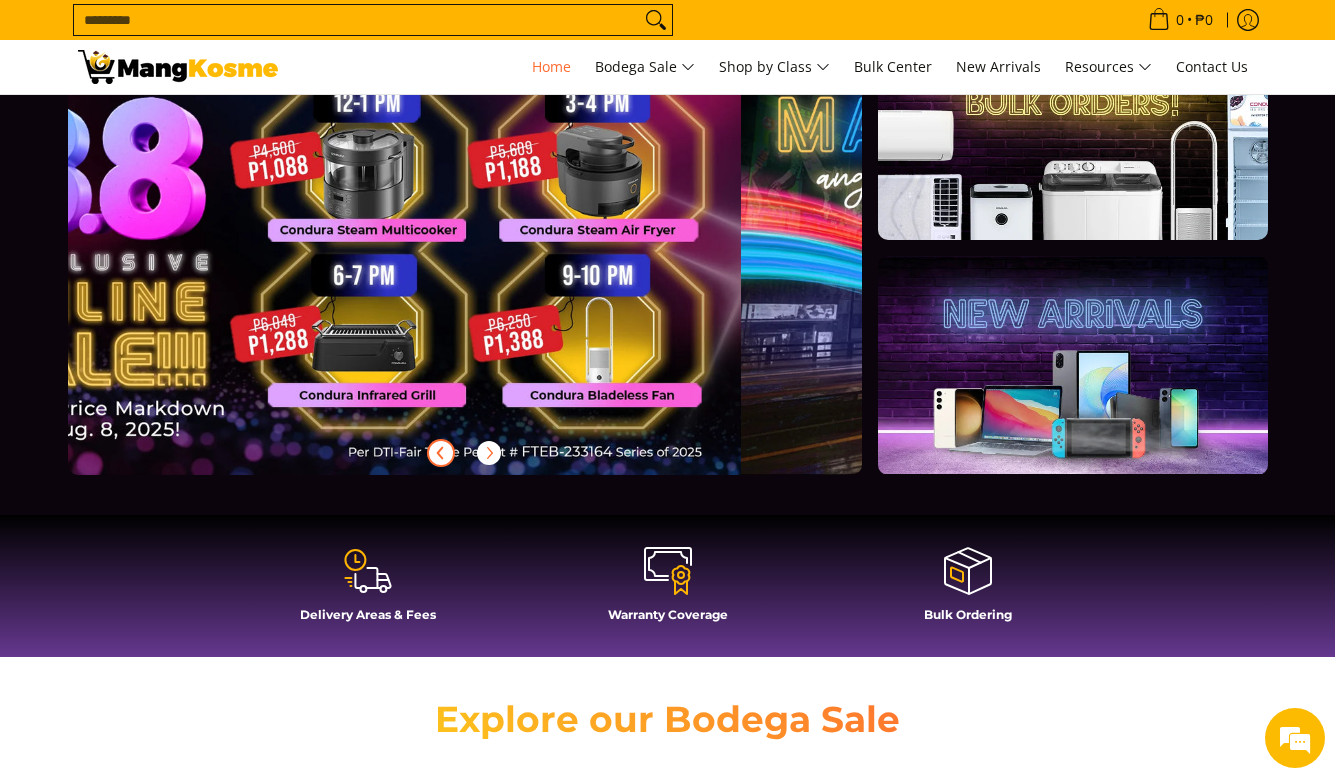 scroll, scrollTop: 0, scrollLeft: 0, axis: both 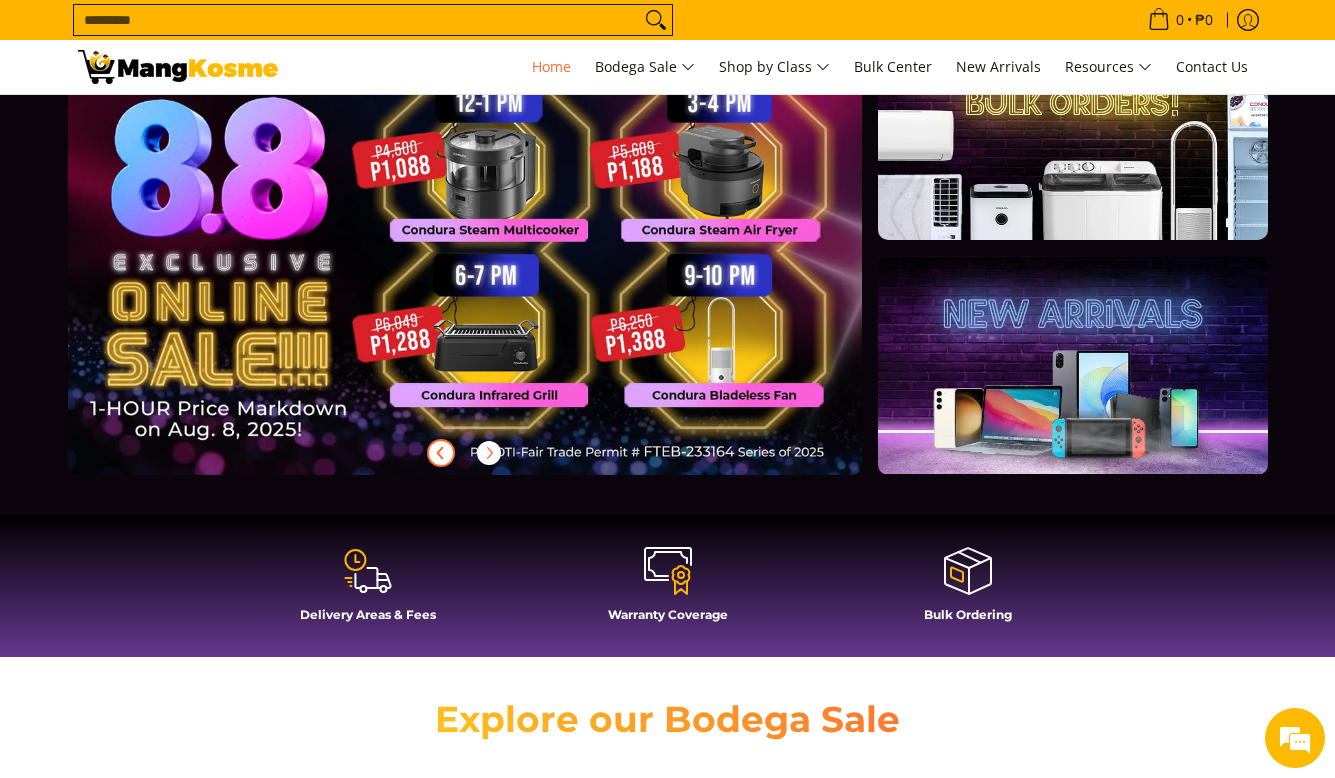 click at bounding box center [497, 264] 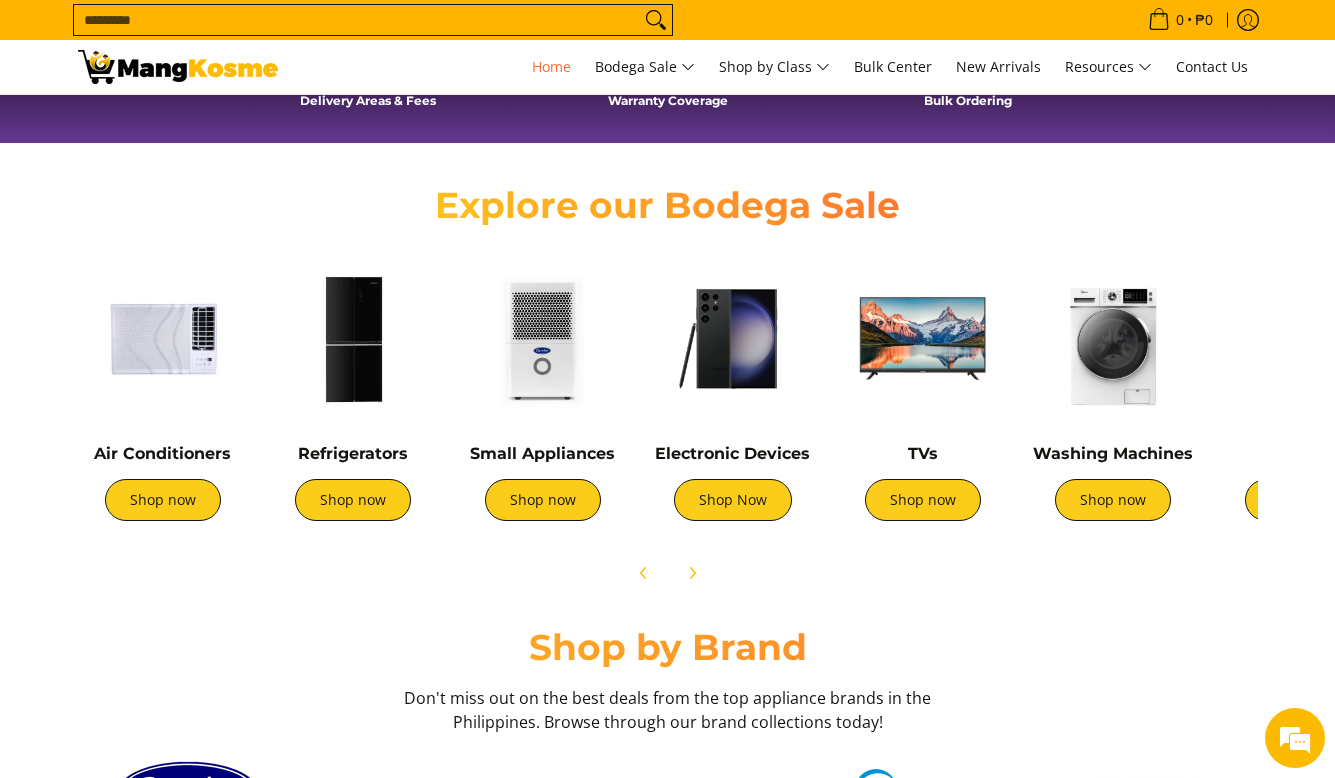 scroll, scrollTop: 629, scrollLeft: 0, axis: vertical 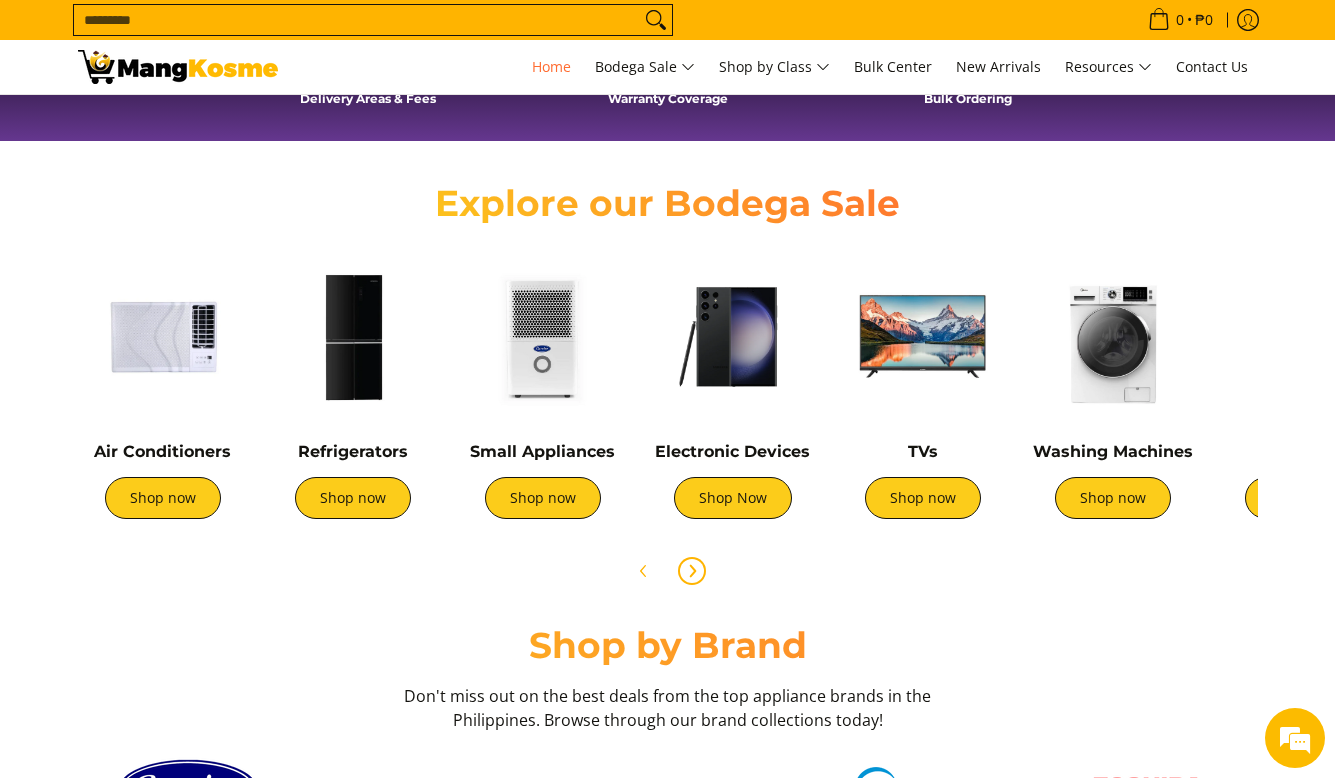 click 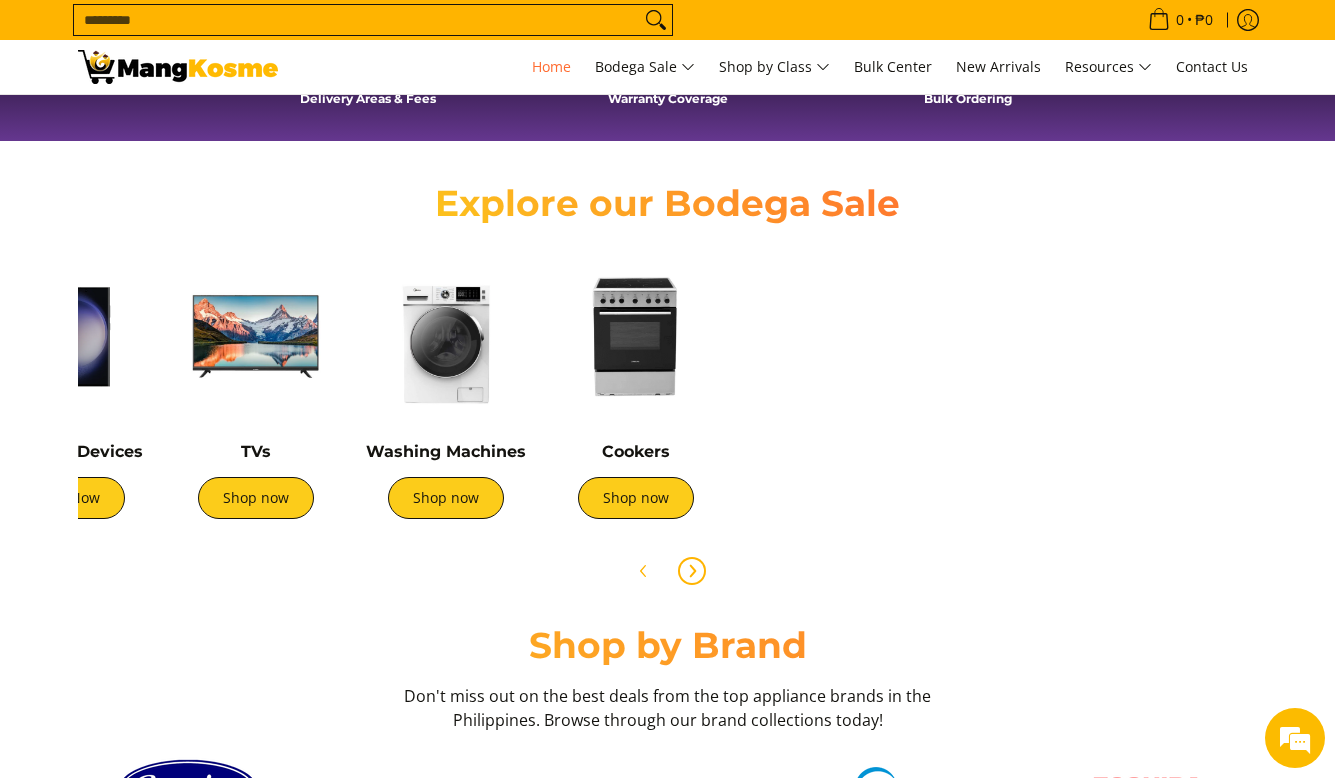 scroll, scrollTop: 0, scrollLeft: 667, axis: horizontal 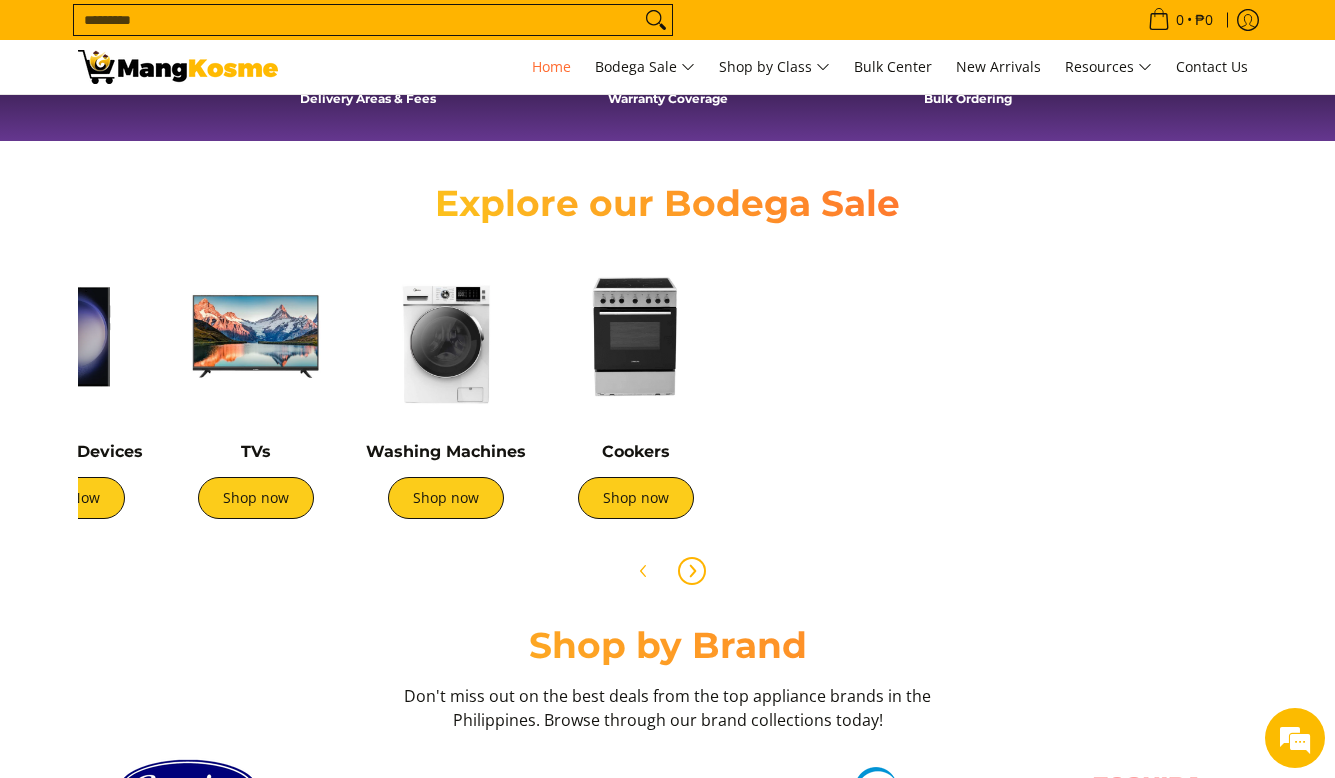 click 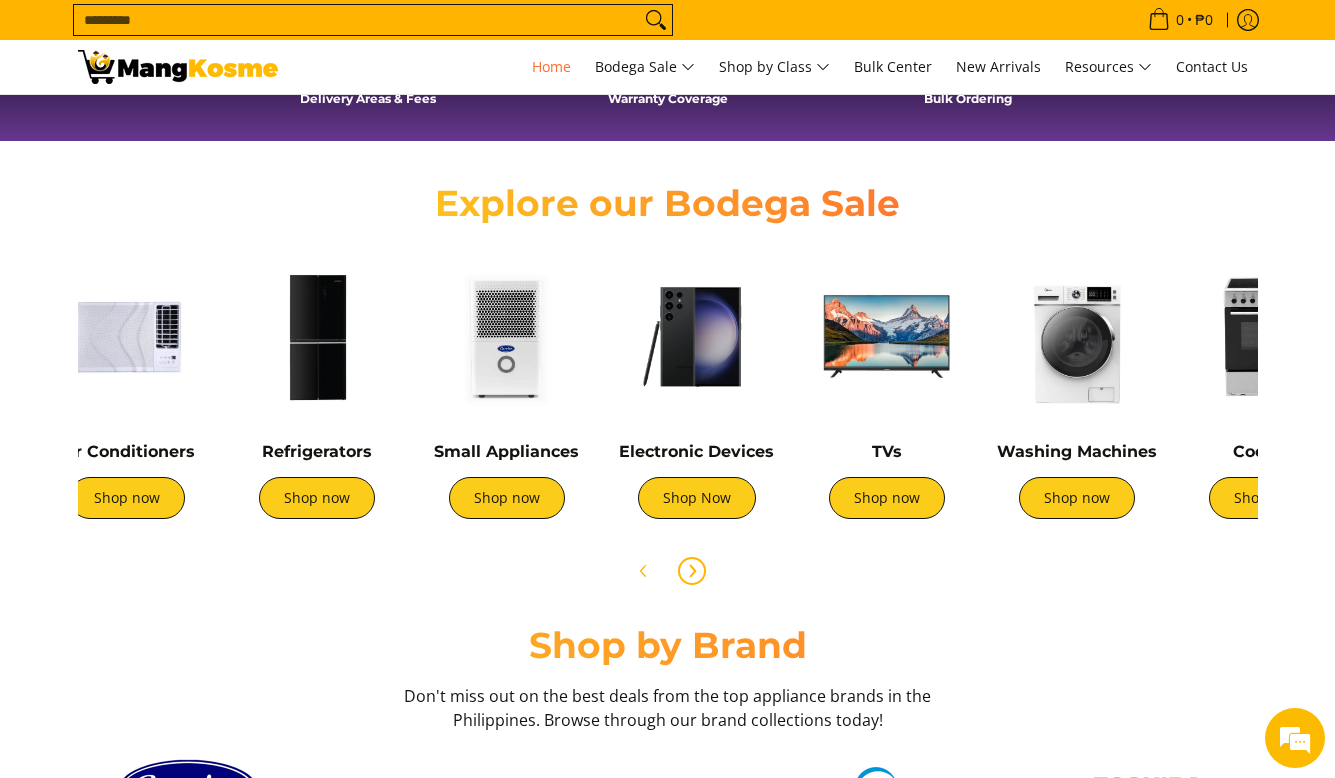 scroll, scrollTop: 0, scrollLeft: 0, axis: both 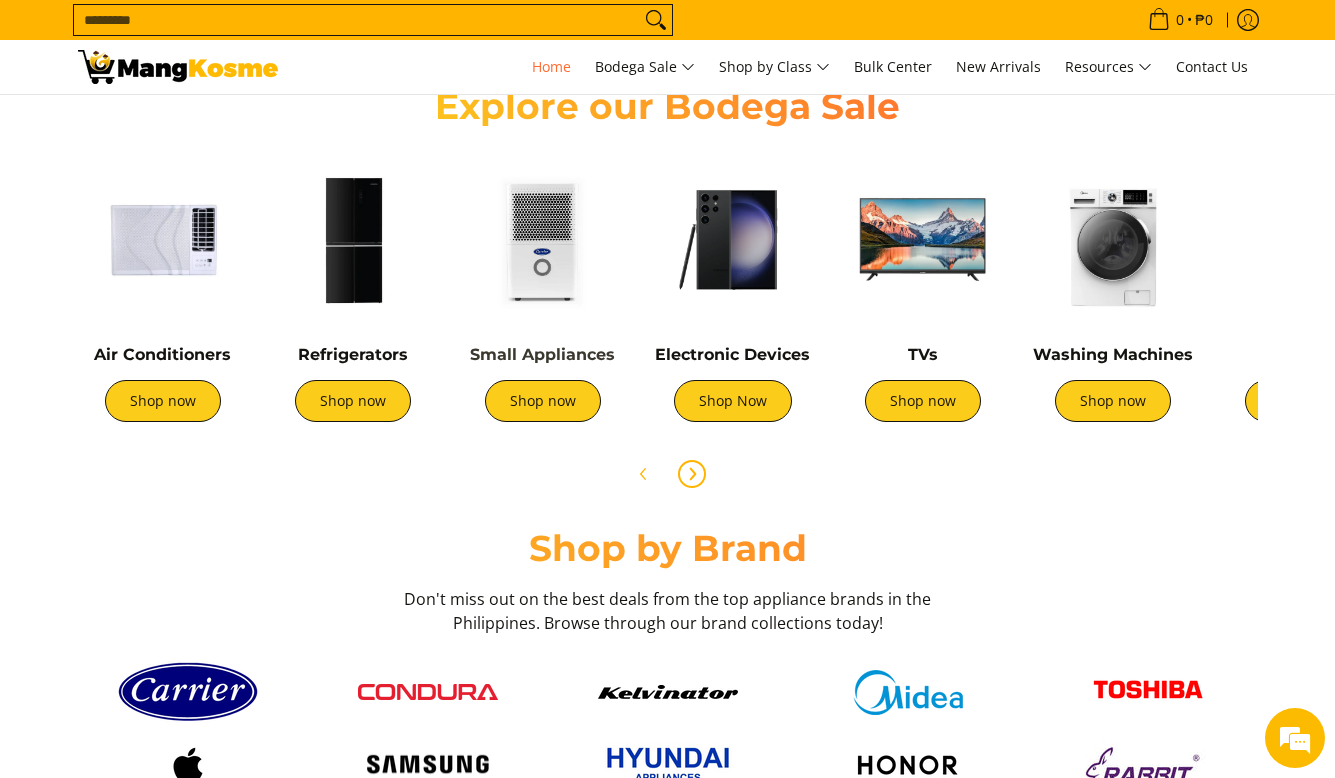 click on "Small Appliances" at bounding box center (542, 354) 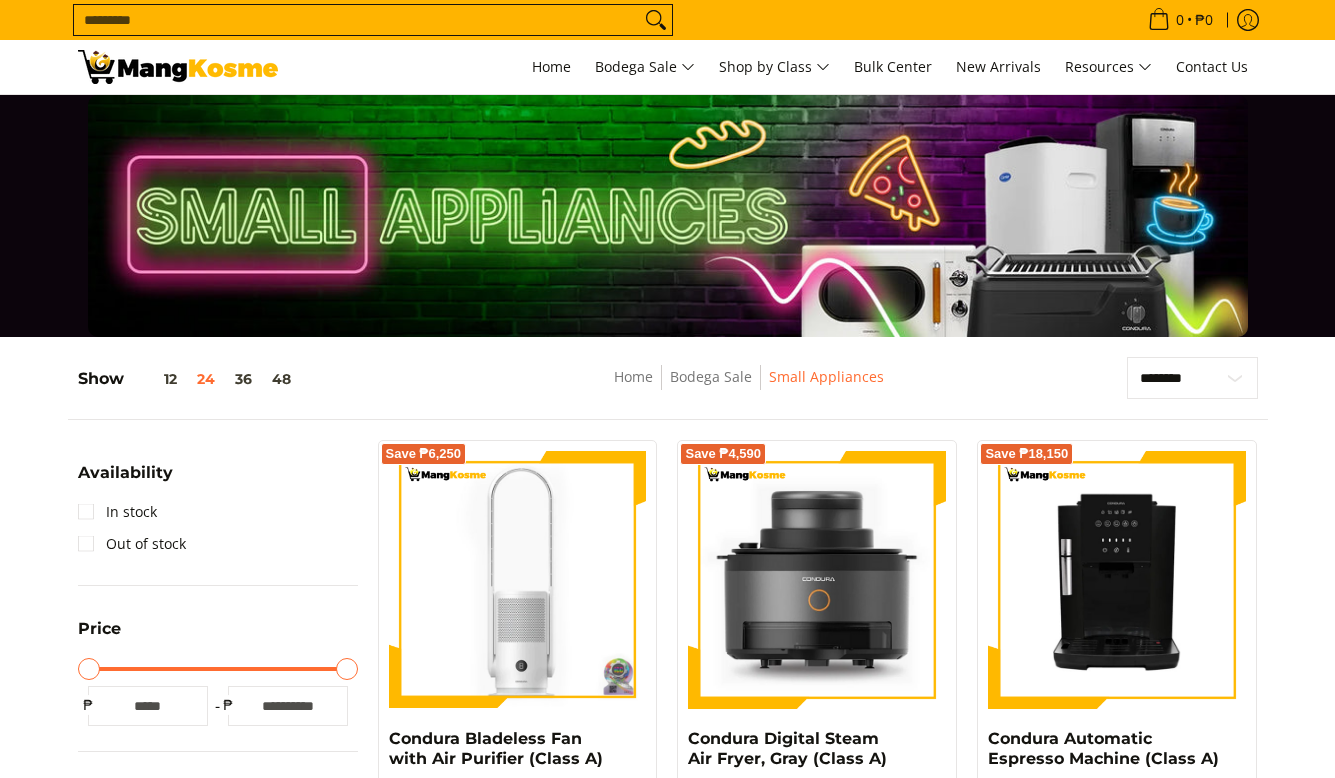 scroll, scrollTop: 171, scrollLeft: 0, axis: vertical 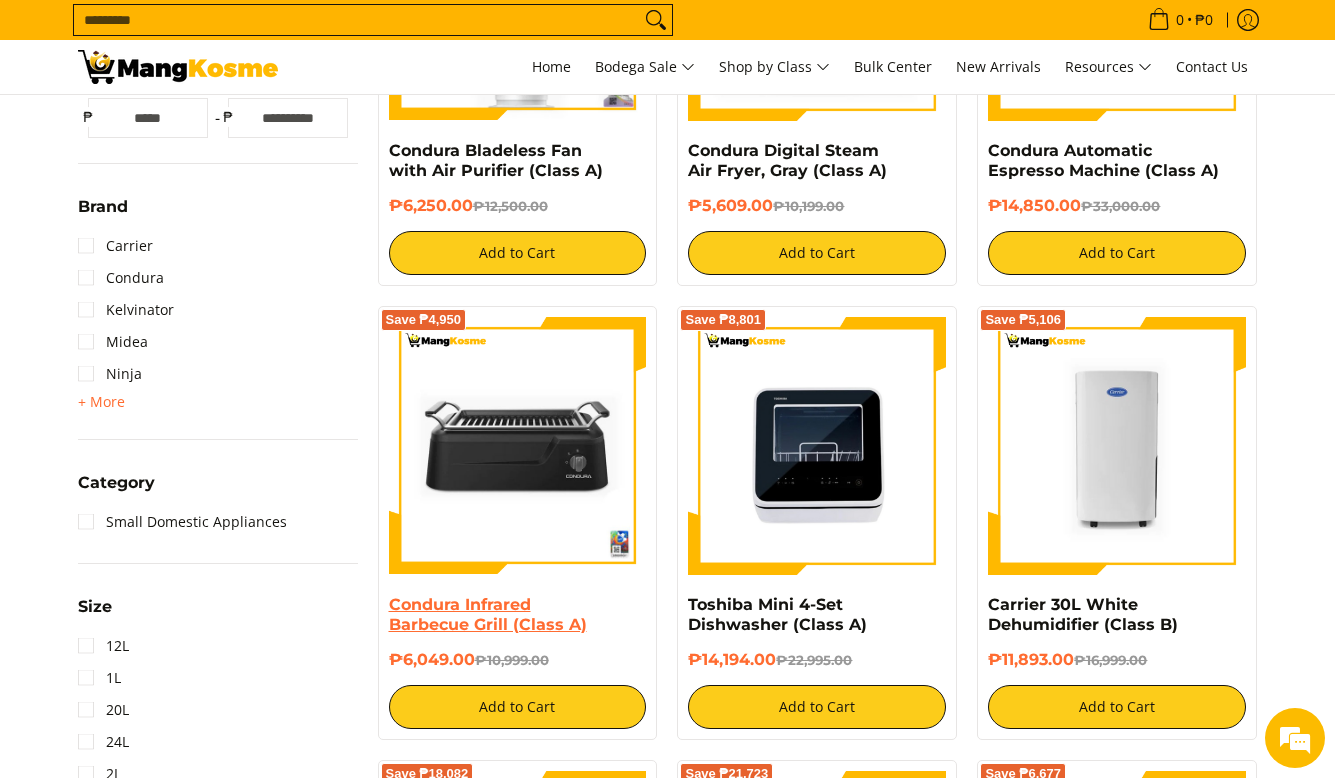 click on "Condura Infrared Barbecue Grill (Class A)" at bounding box center (488, 614) 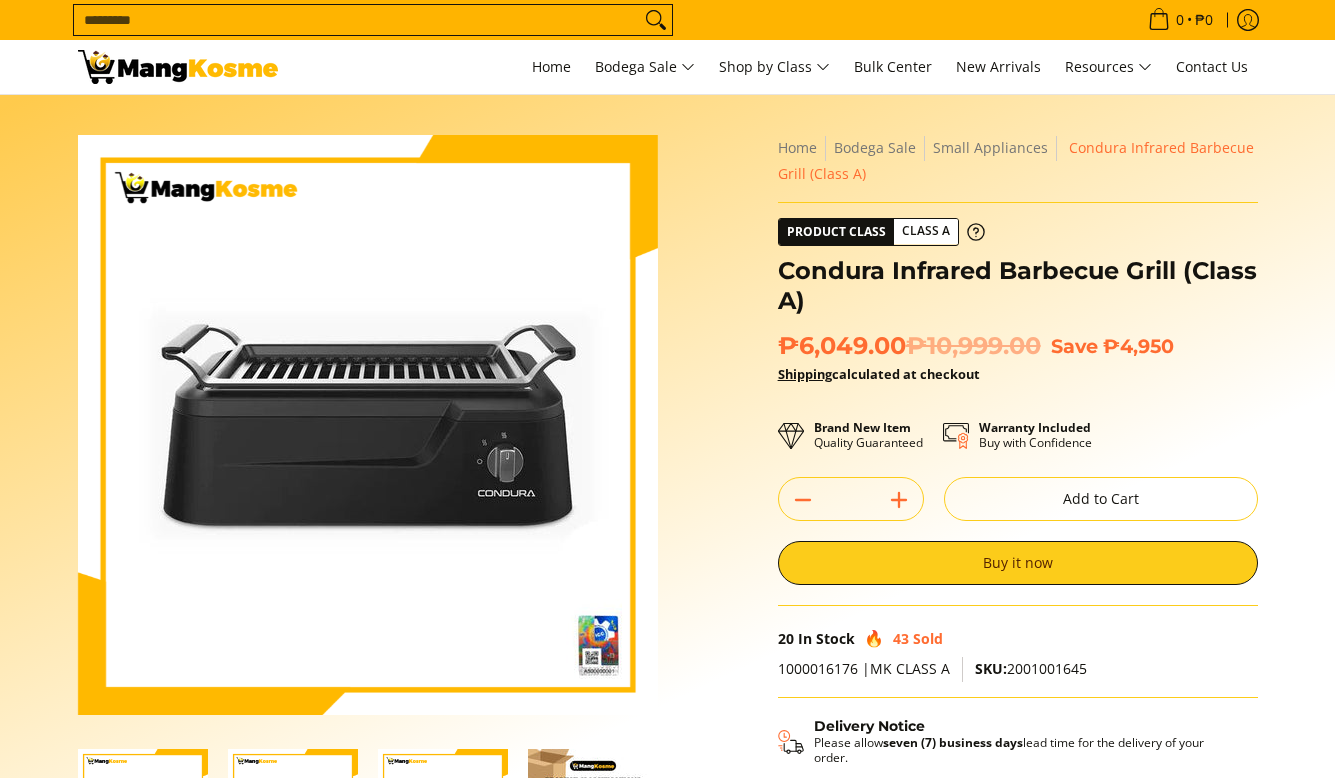 scroll, scrollTop: 16, scrollLeft: 0, axis: vertical 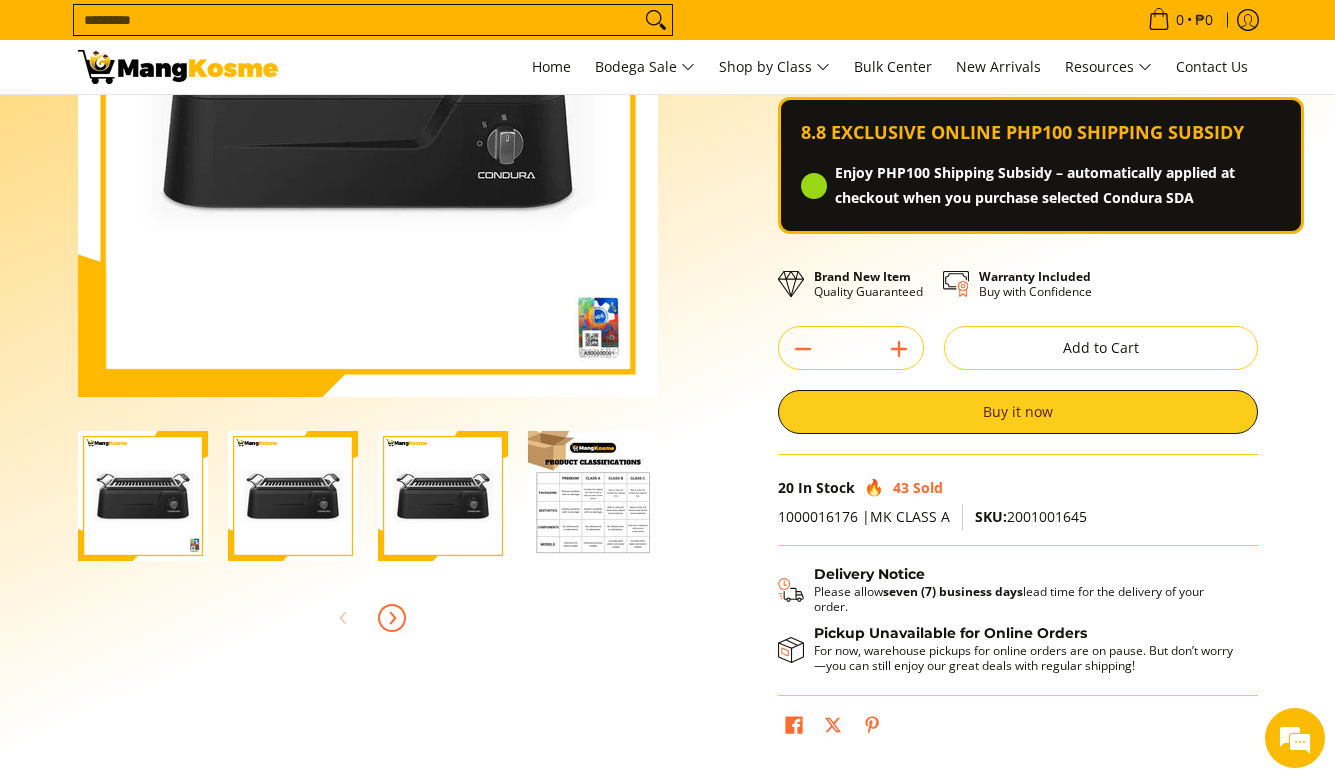 click 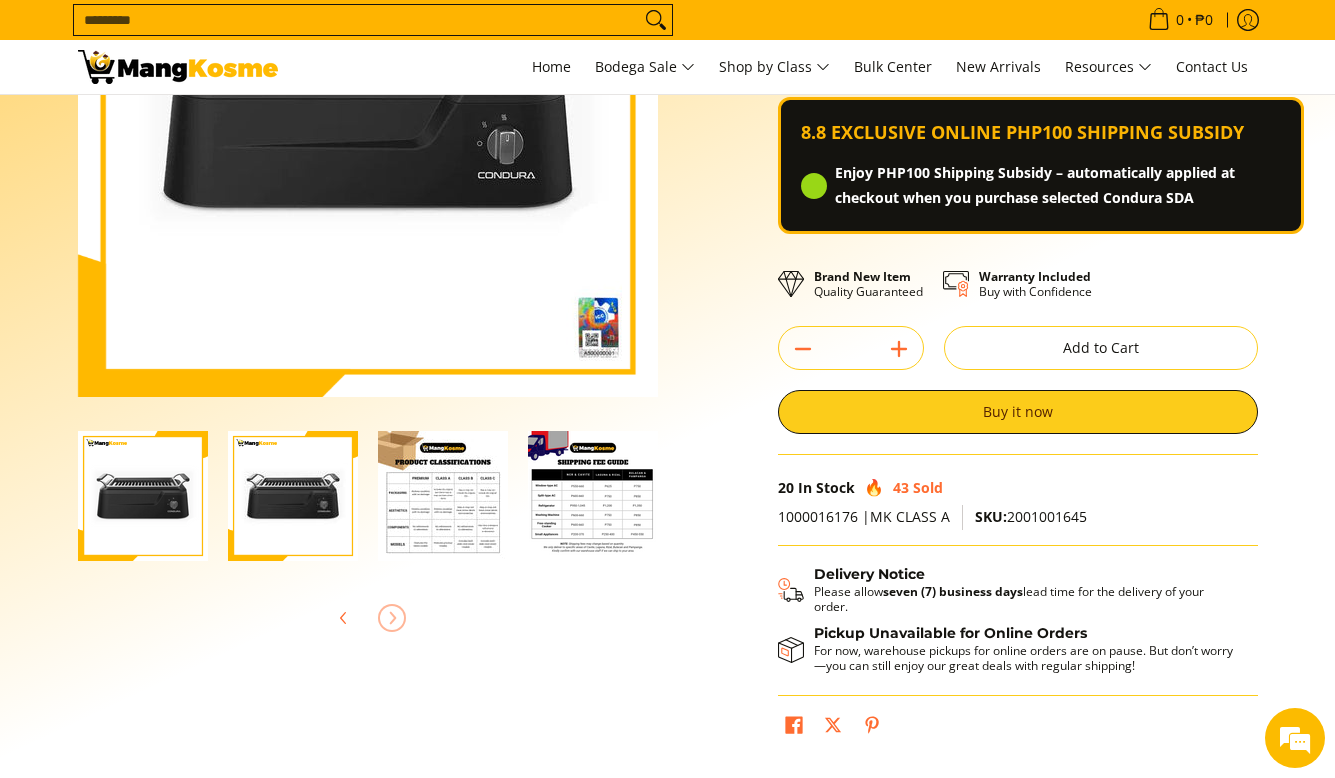 click at bounding box center [368, 618] 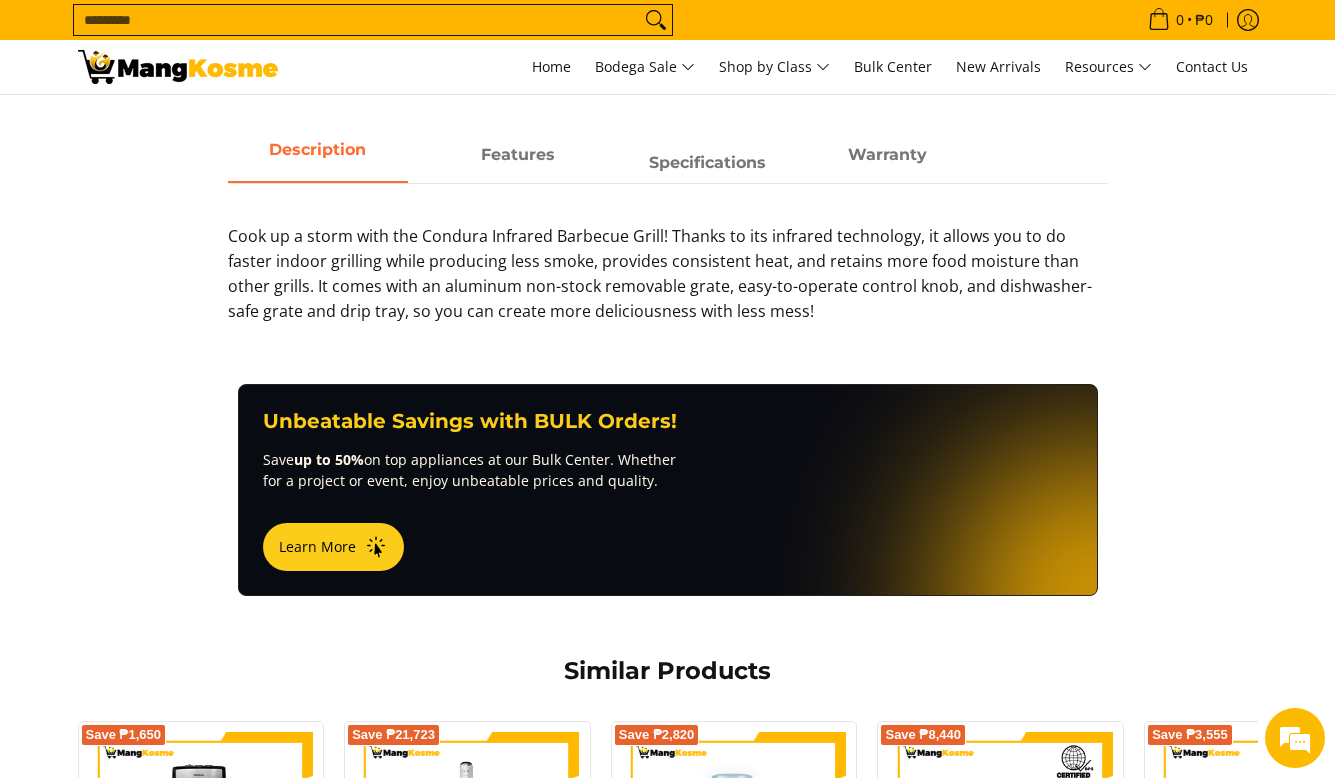 scroll, scrollTop: 1017, scrollLeft: 0, axis: vertical 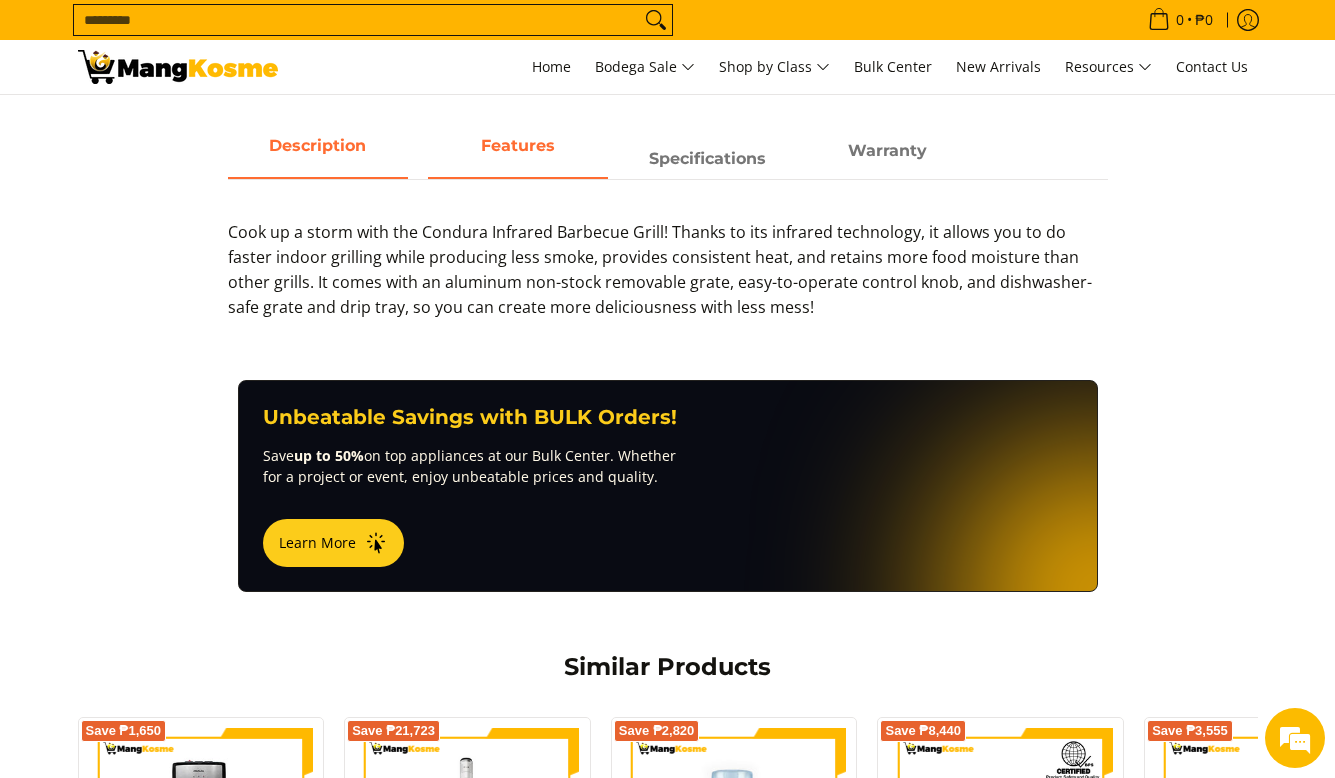 click on "Features" at bounding box center (518, 145) 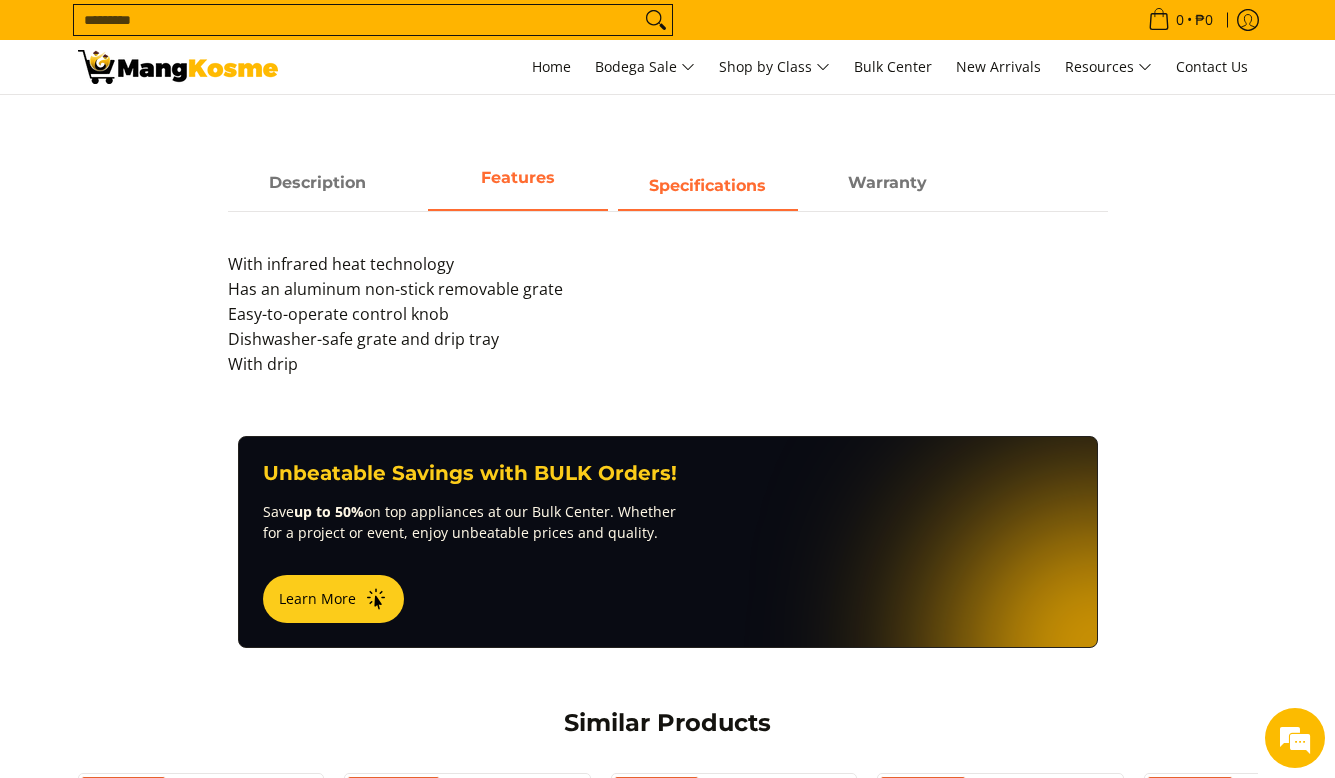 scroll, scrollTop: 984, scrollLeft: 0, axis: vertical 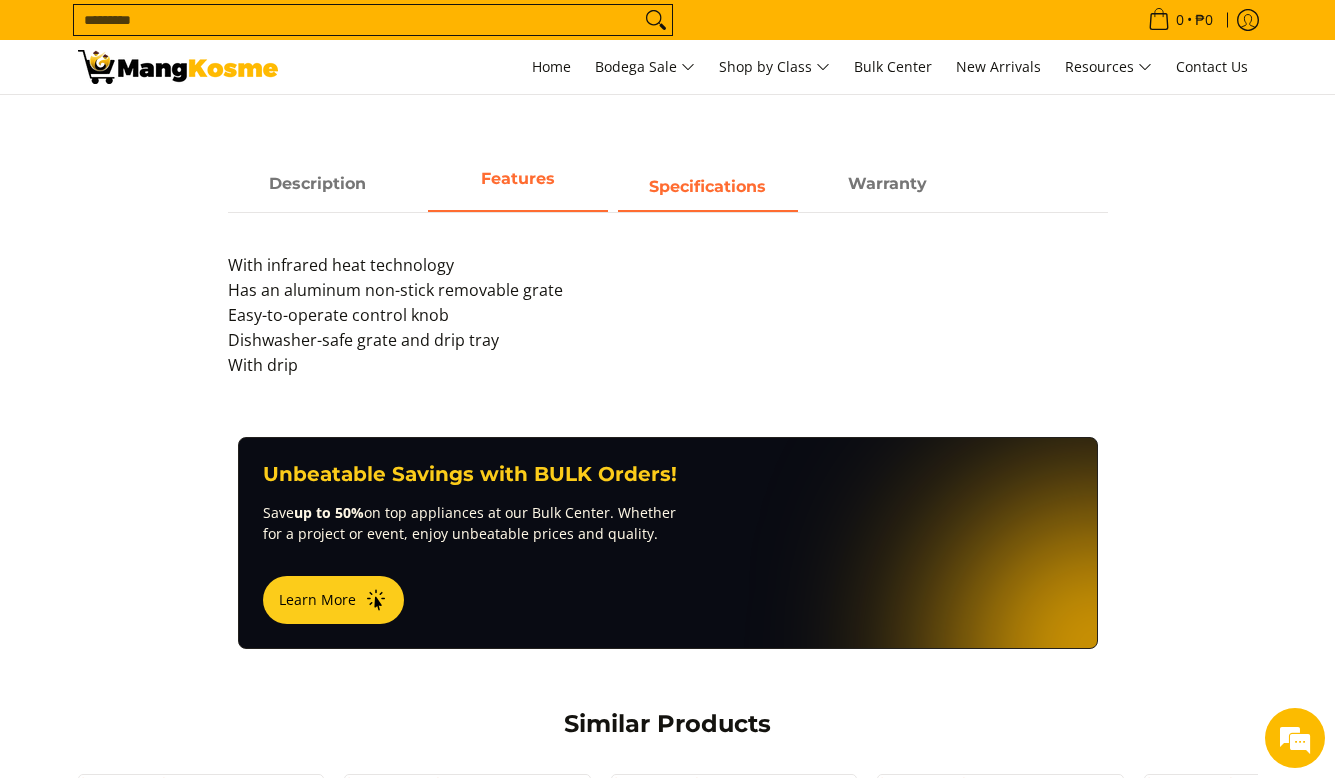 click on "Specifications" at bounding box center [707, 186] 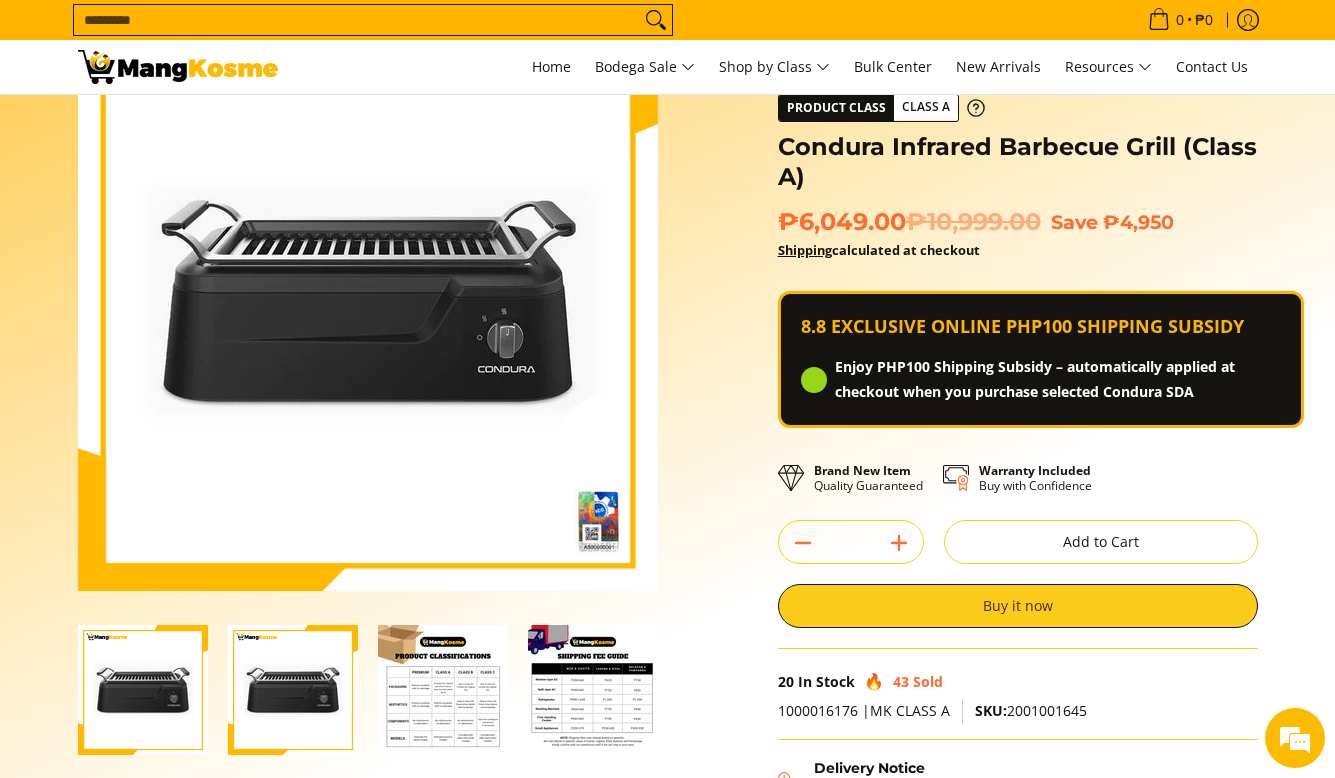 scroll, scrollTop: 0, scrollLeft: 0, axis: both 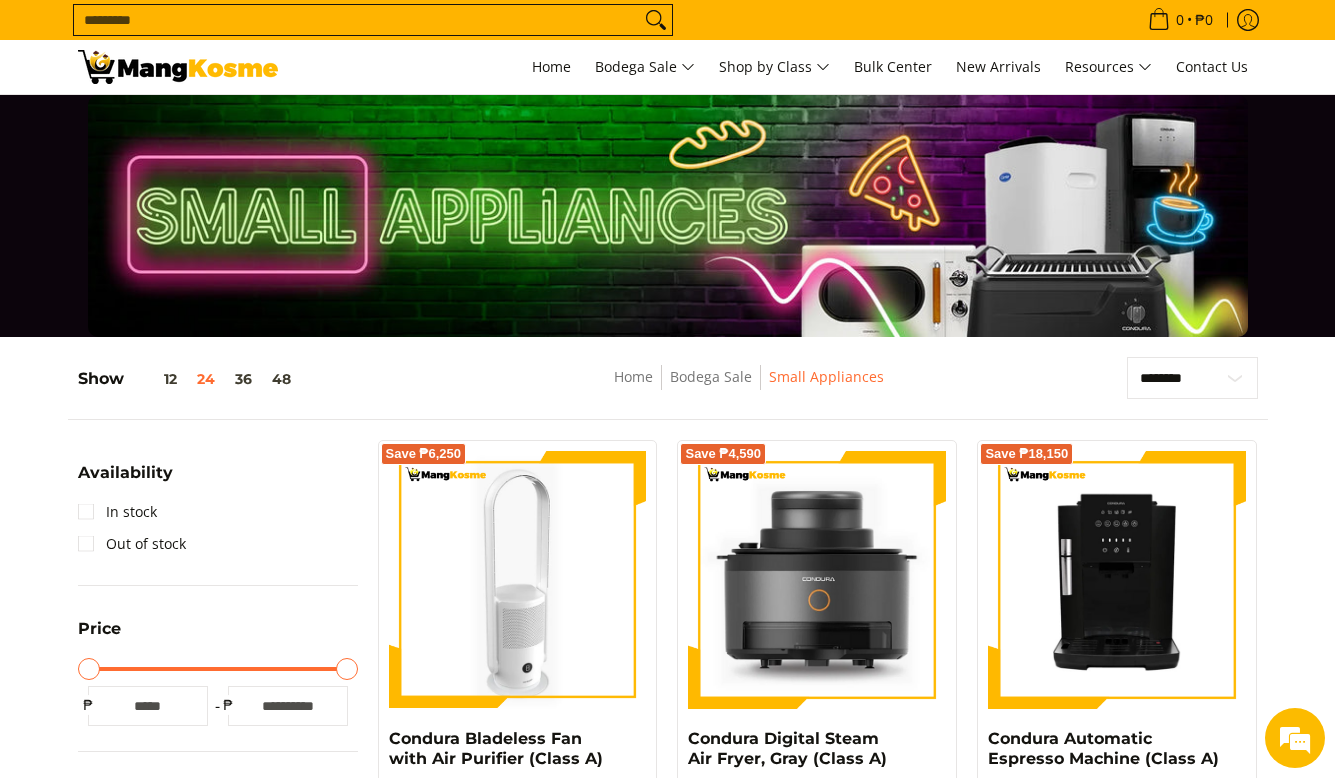 click at bounding box center [518, 580] 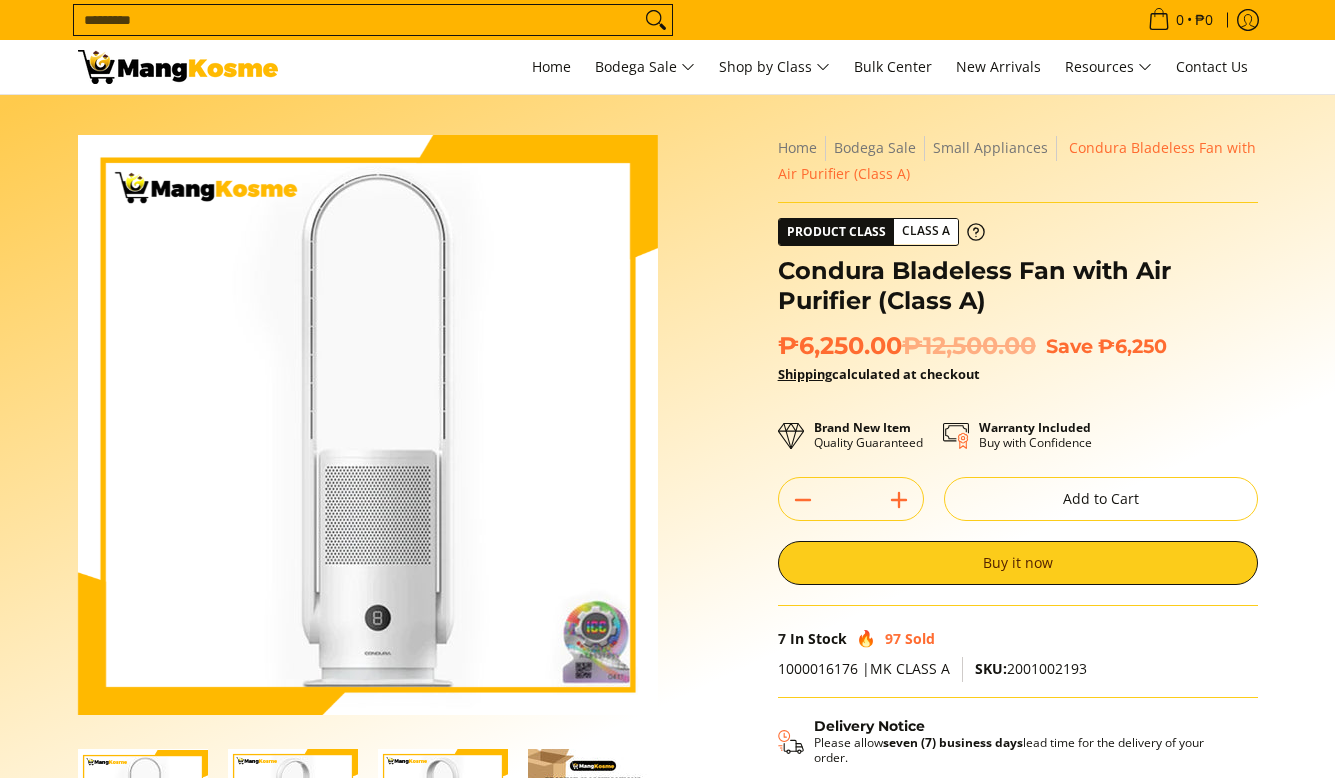 scroll, scrollTop: 0, scrollLeft: 0, axis: both 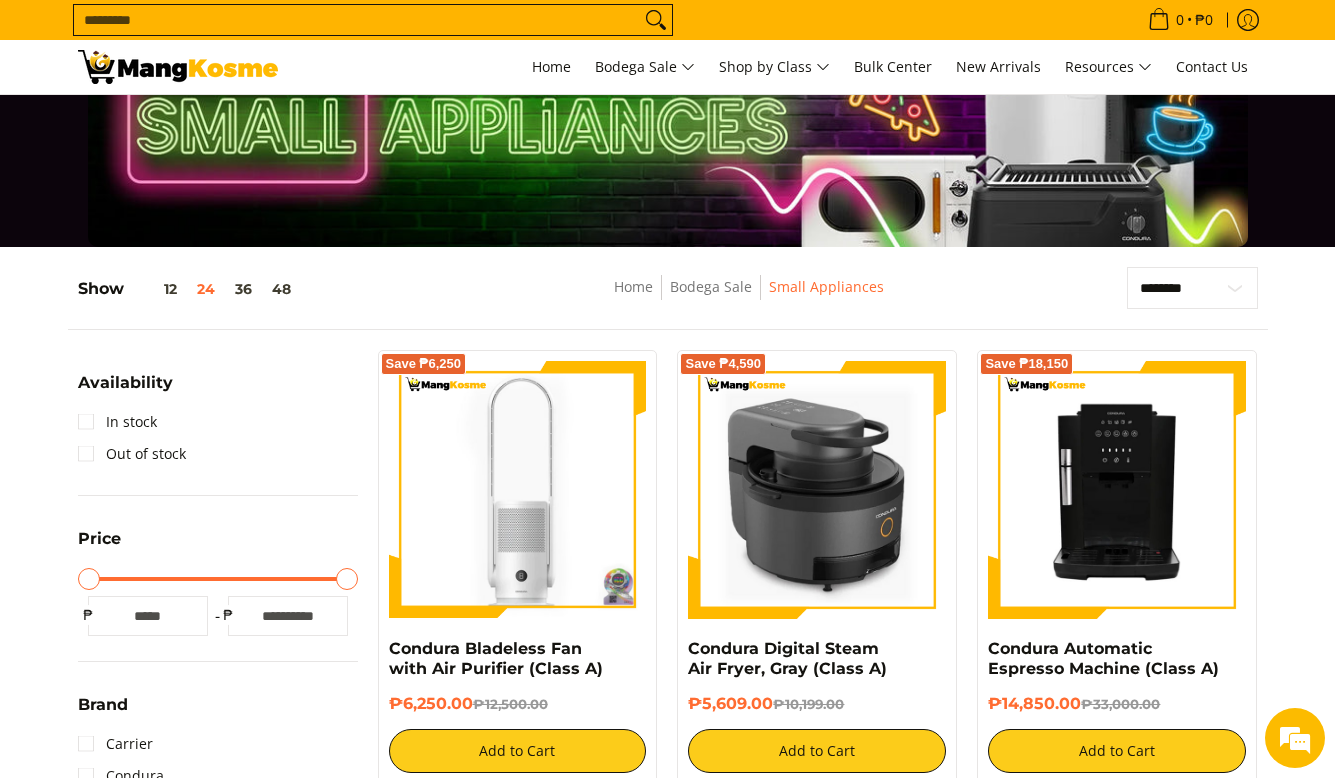 click at bounding box center (817, 490) 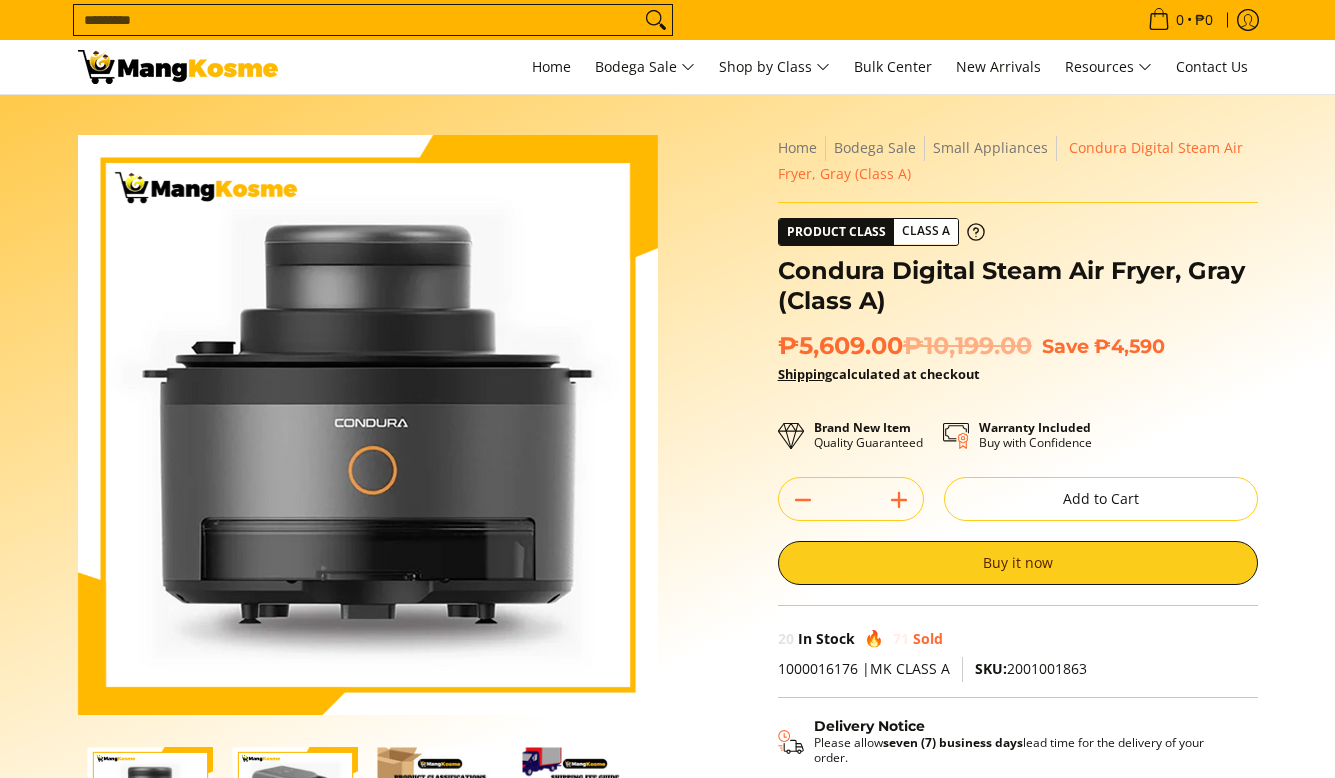 scroll, scrollTop: 0, scrollLeft: 0, axis: both 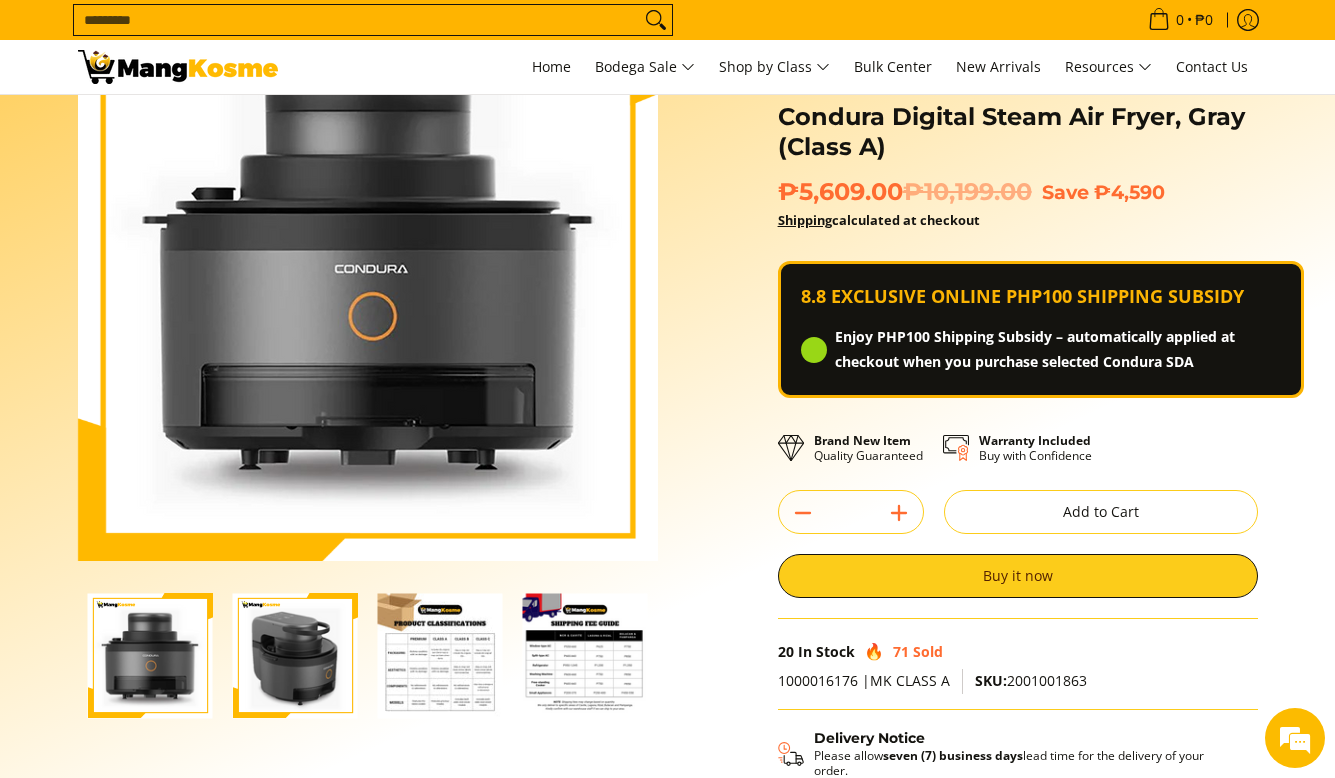 click at bounding box center [295, 655] 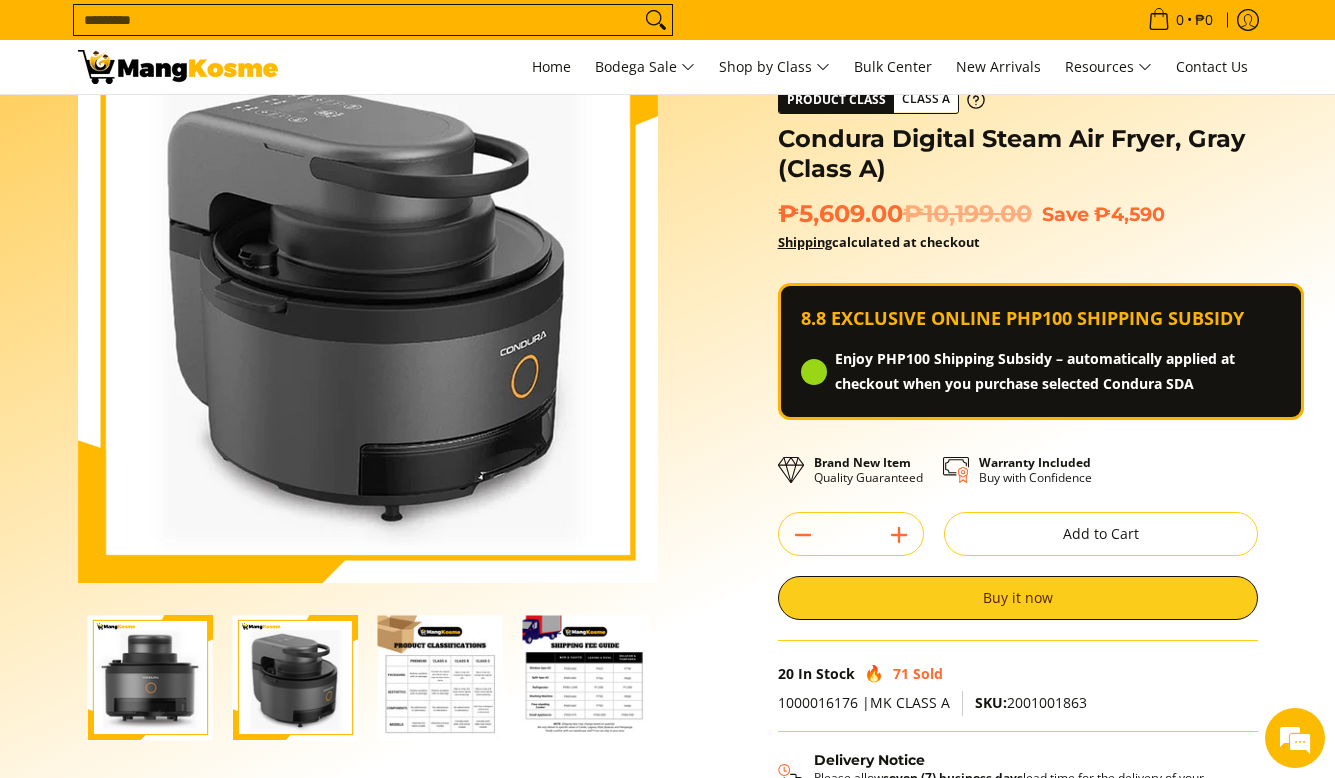 scroll, scrollTop: 123, scrollLeft: 0, axis: vertical 